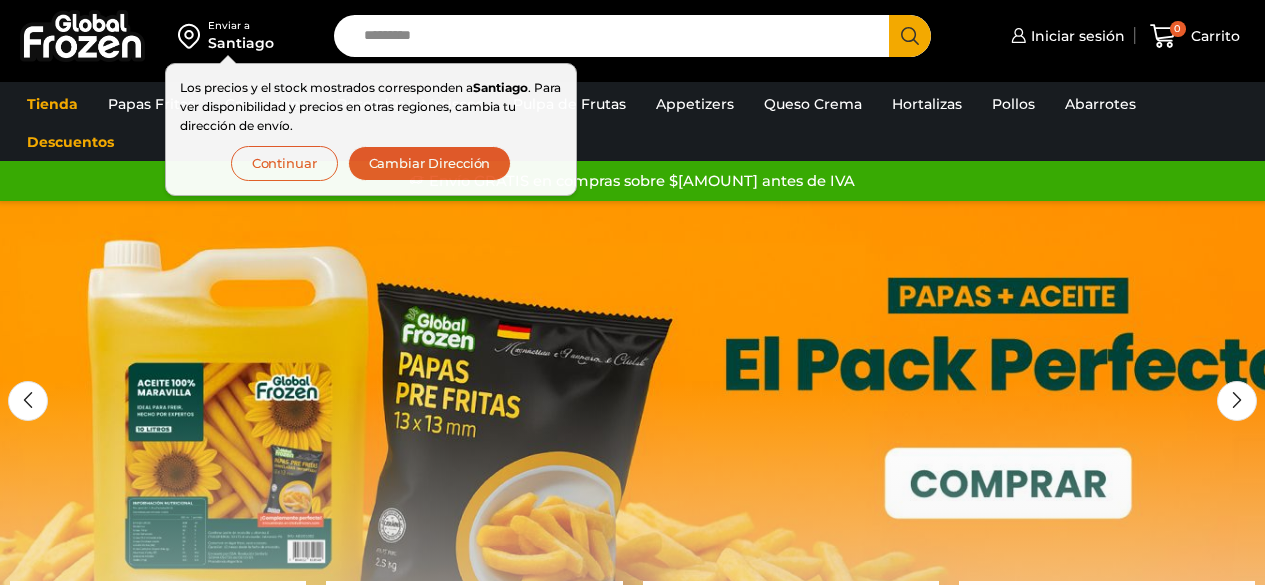 scroll, scrollTop: 0, scrollLeft: 0, axis: both 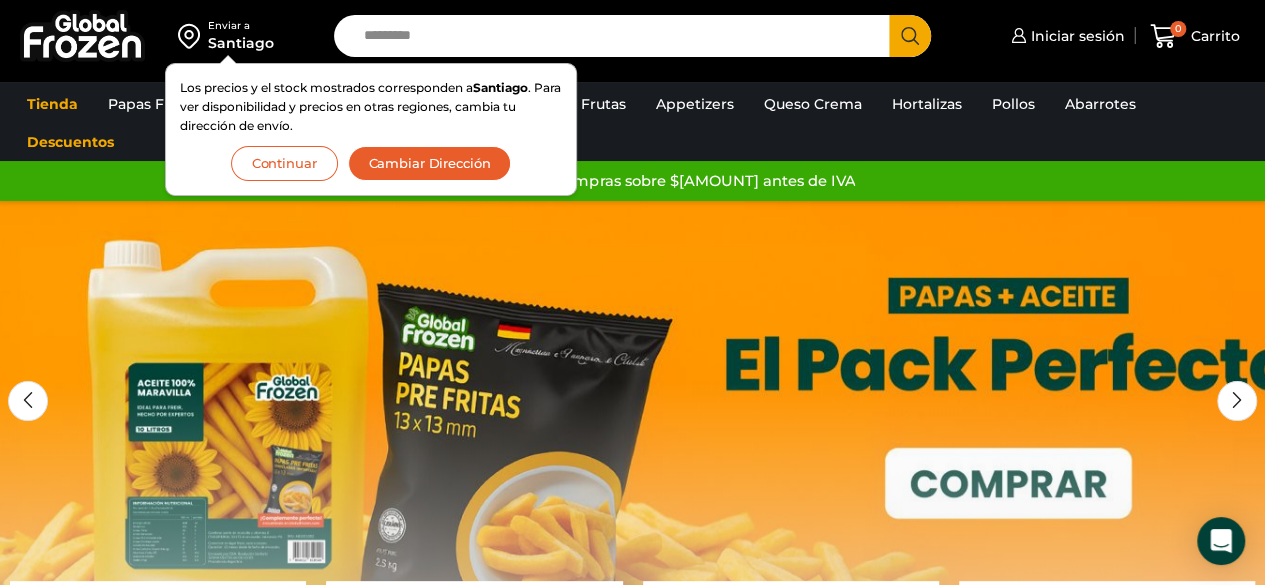 click on "Continuar" at bounding box center (284, 163) 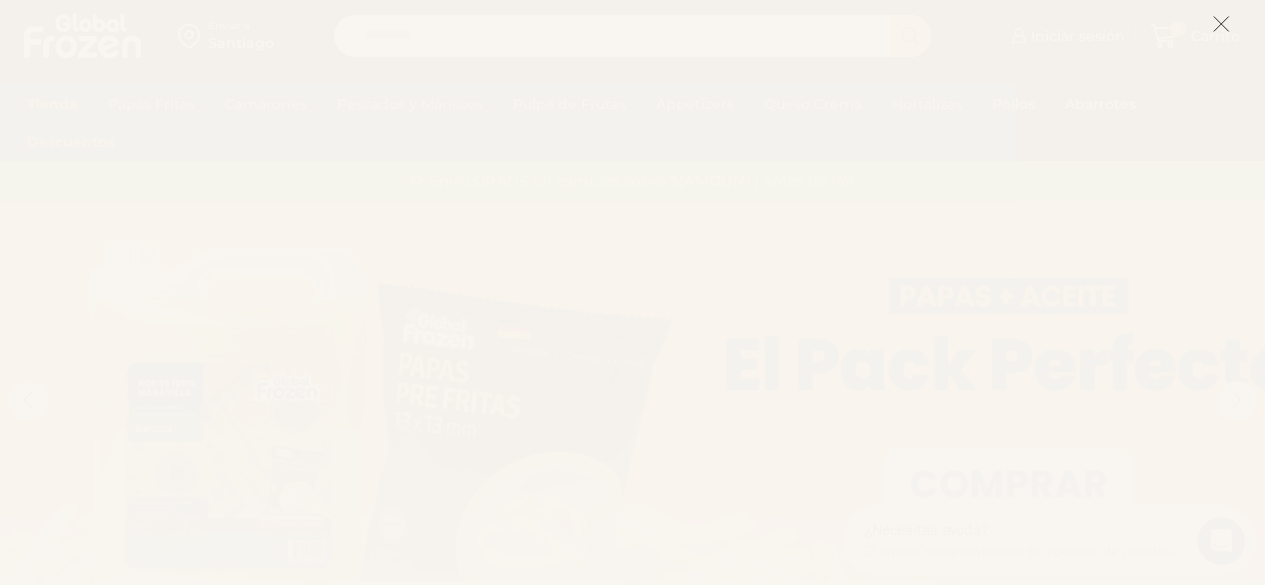 scroll, scrollTop: 0, scrollLeft: 0, axis: both 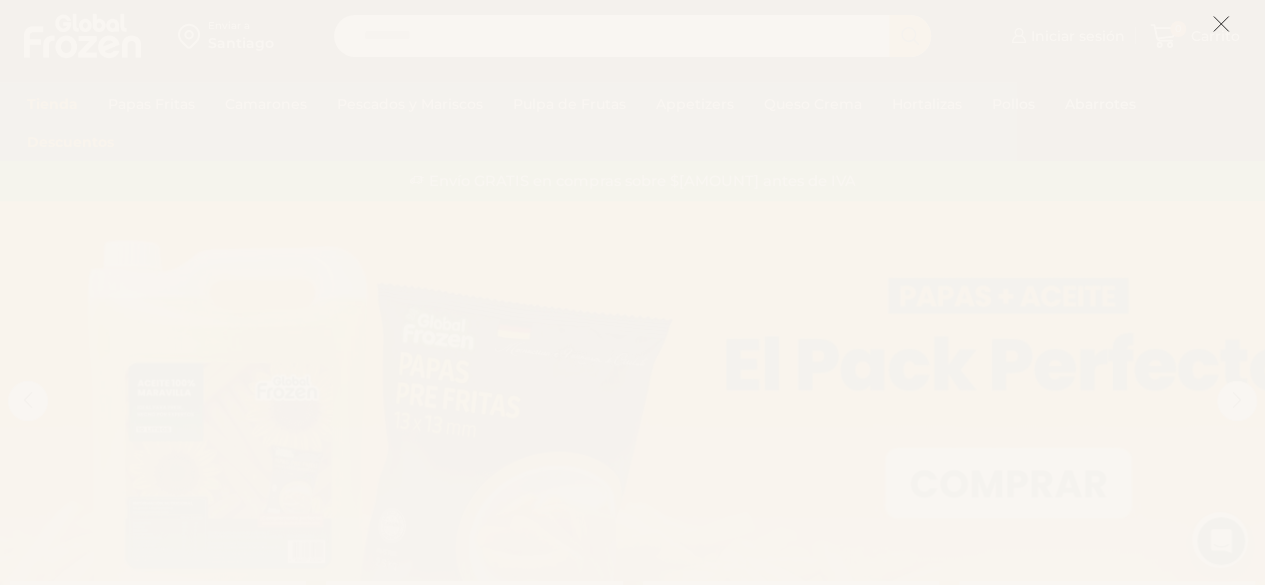 click 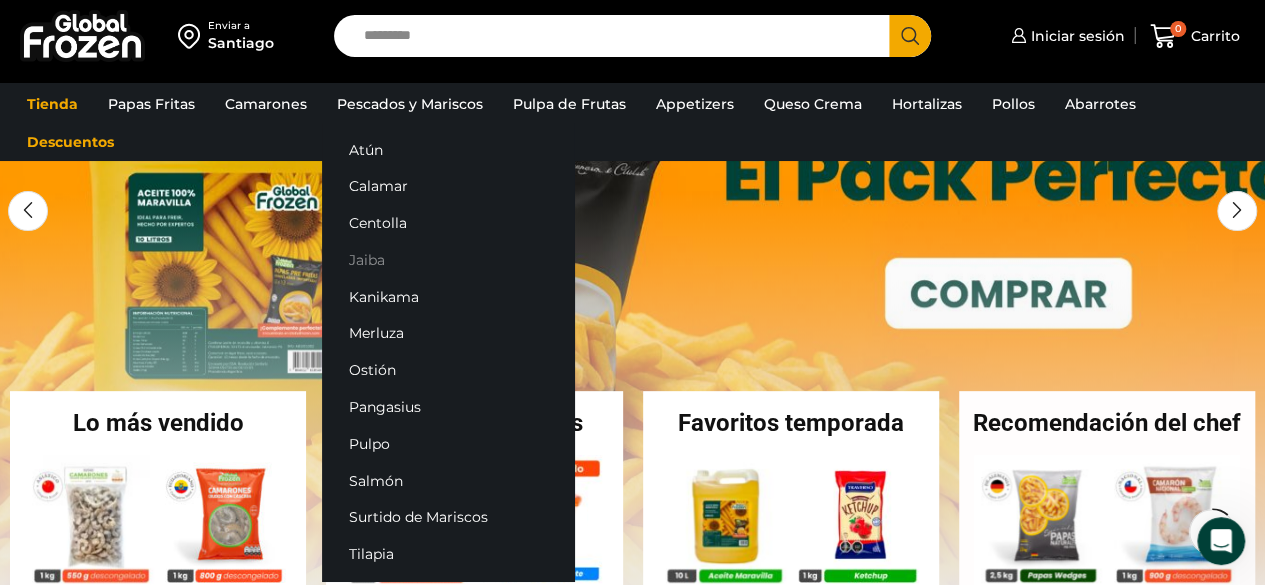 scroll, scrollTop: 300, scrollLeft: 0, axis: vertical 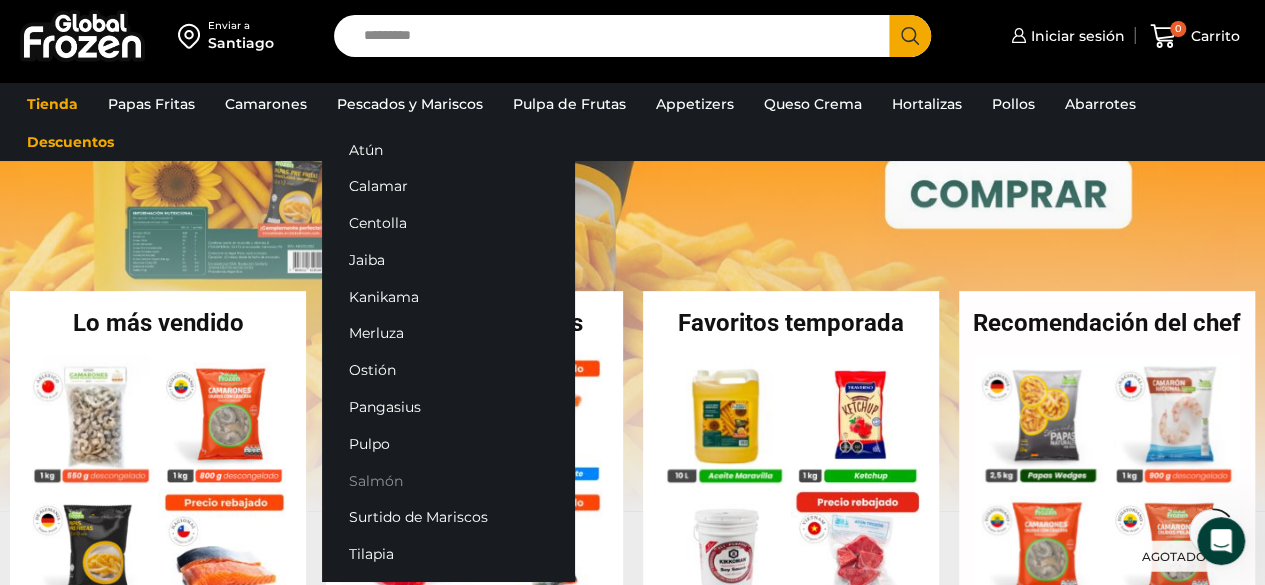 click on "Salmón" at bounding box center (448, 480) 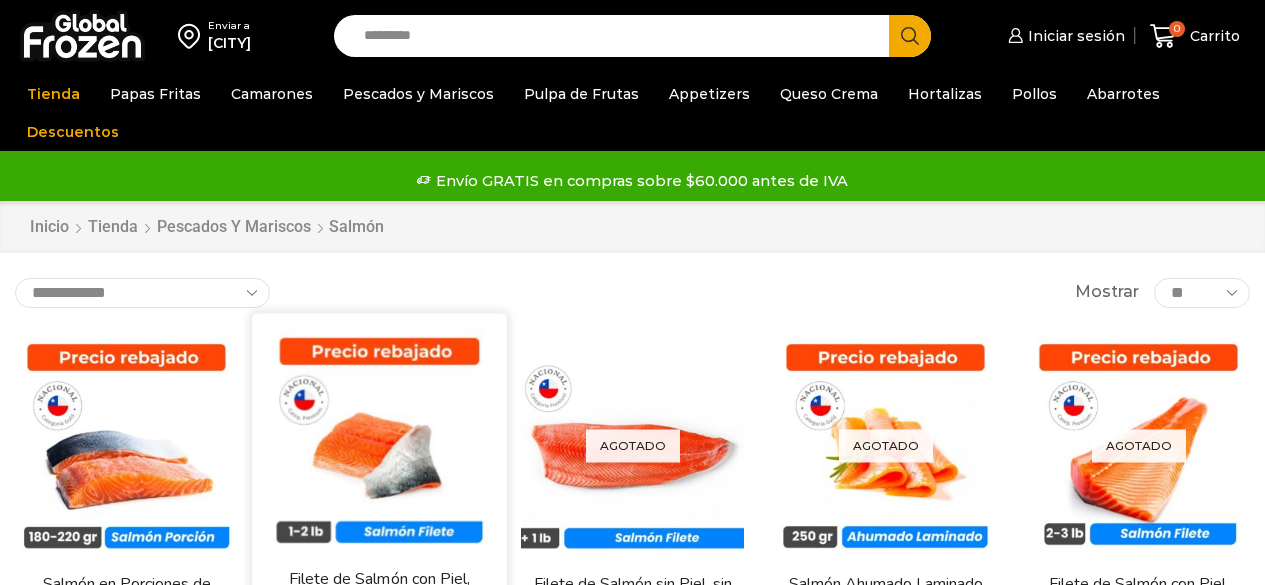 scroll, scrollTop: 0, scrollLeft: 0, axis: both 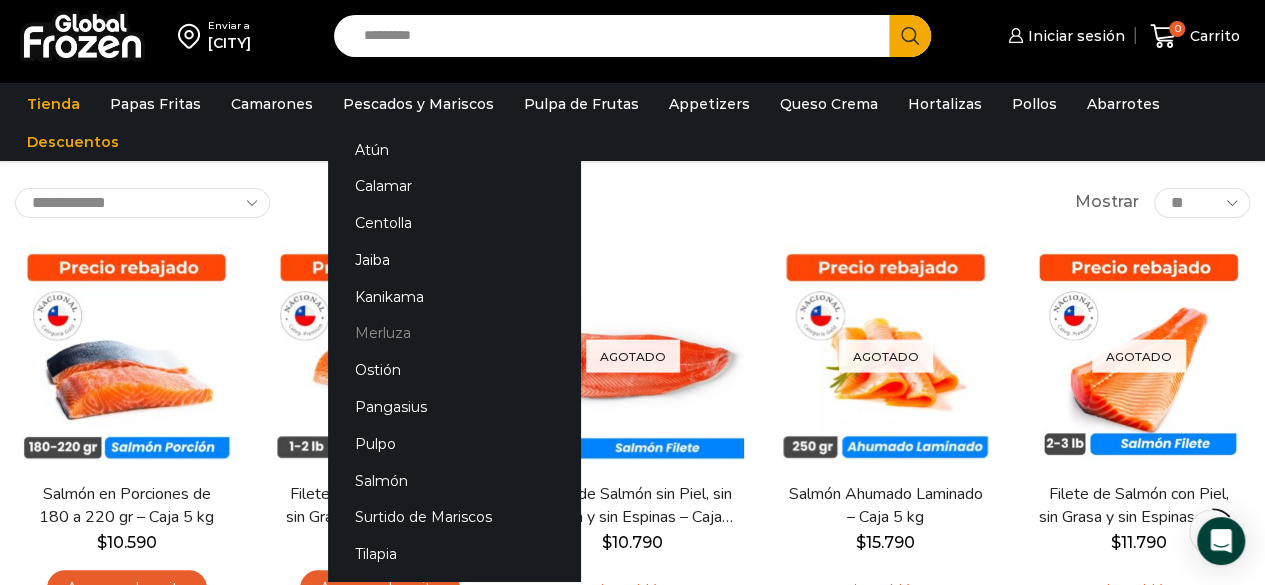 click on "Merluza" at bounding box center (454, 333) 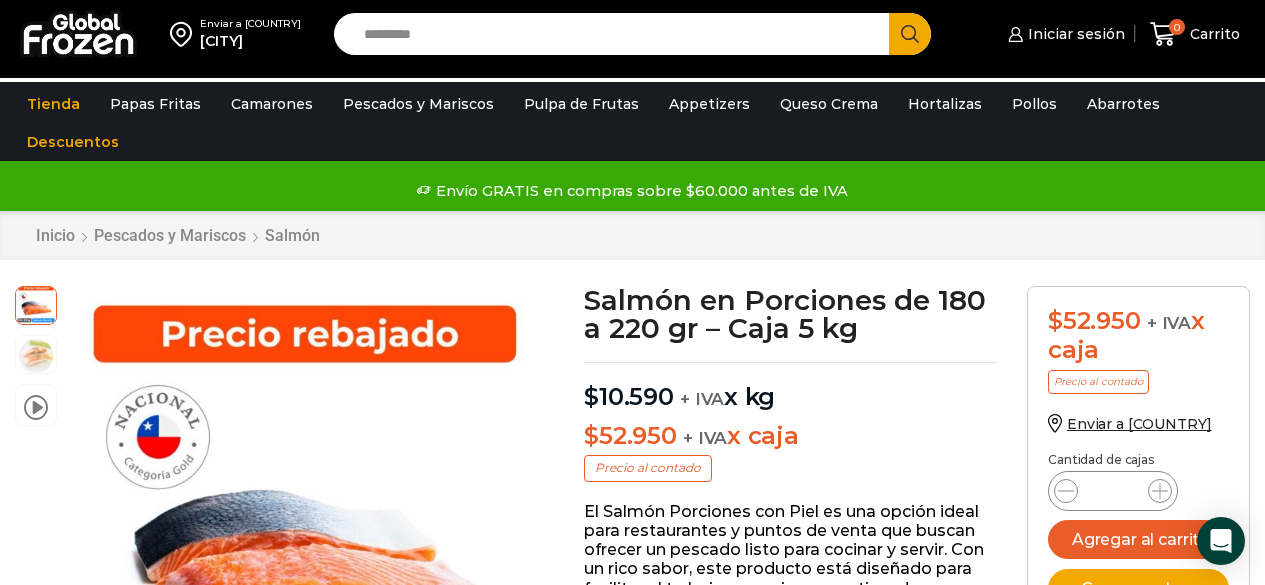 scroll, scrollTop: 1, scrollLeft: 0, axis: vertical 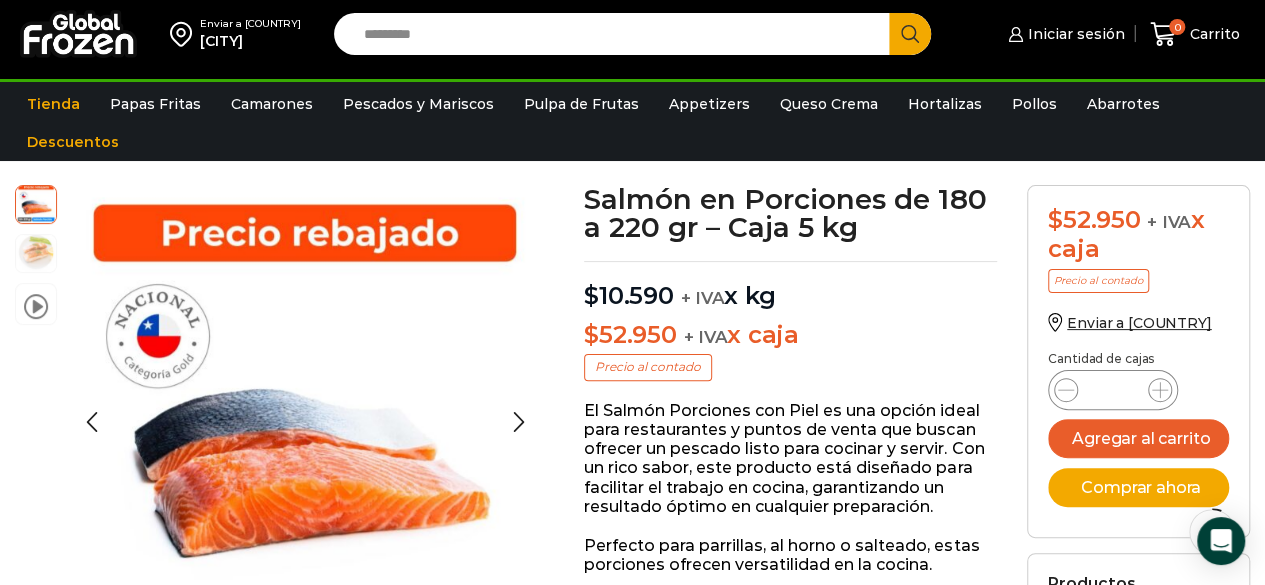 click at bounding box center (36, 252) 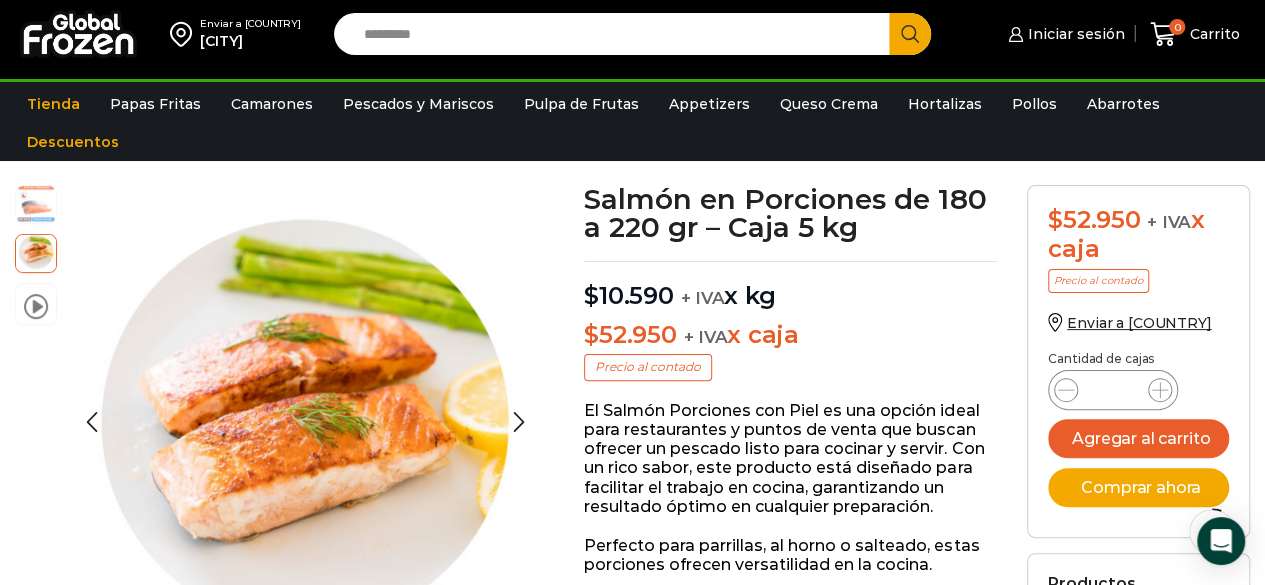 click at bounding box center [36, 203] 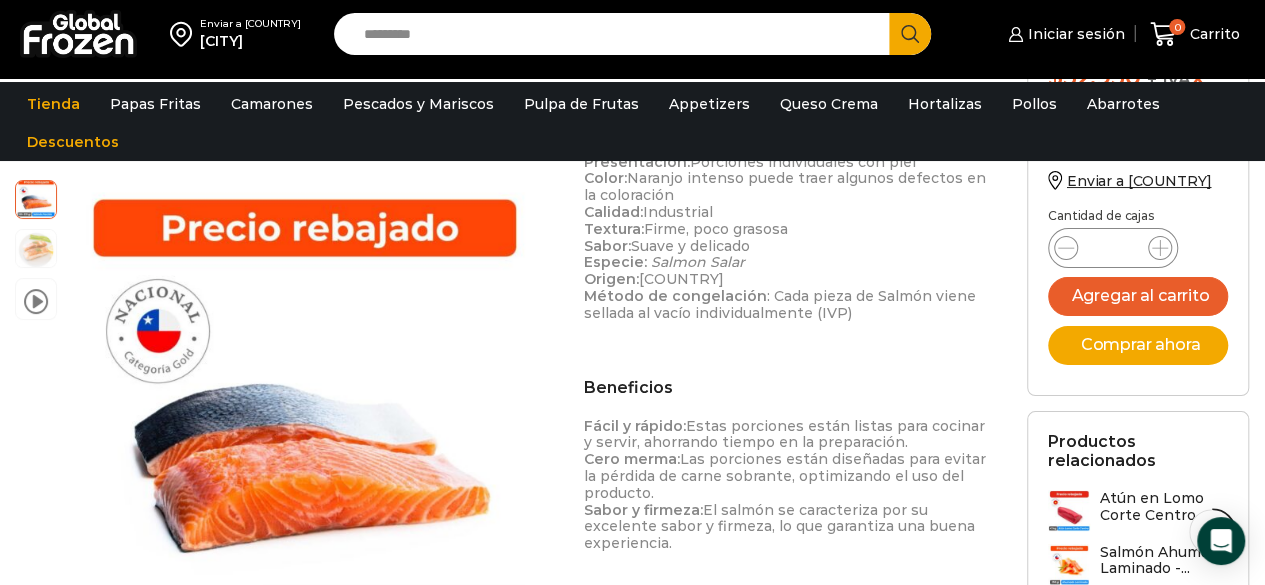 scroll, scrollTop: 801, scrollLeft: 0, axis: vertical 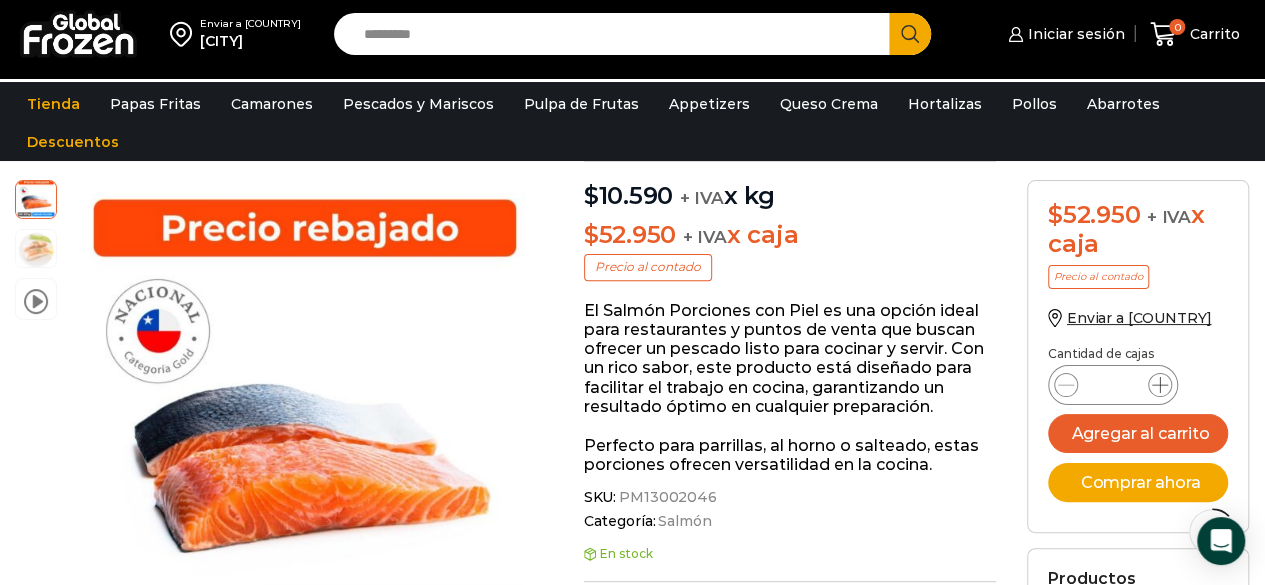 click 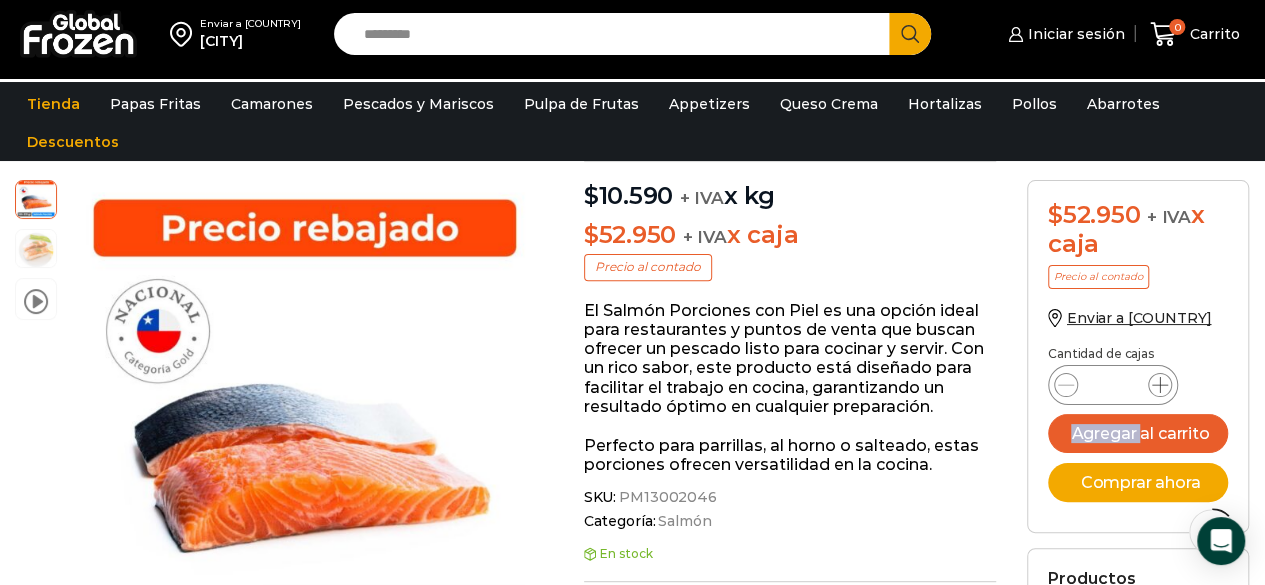 click 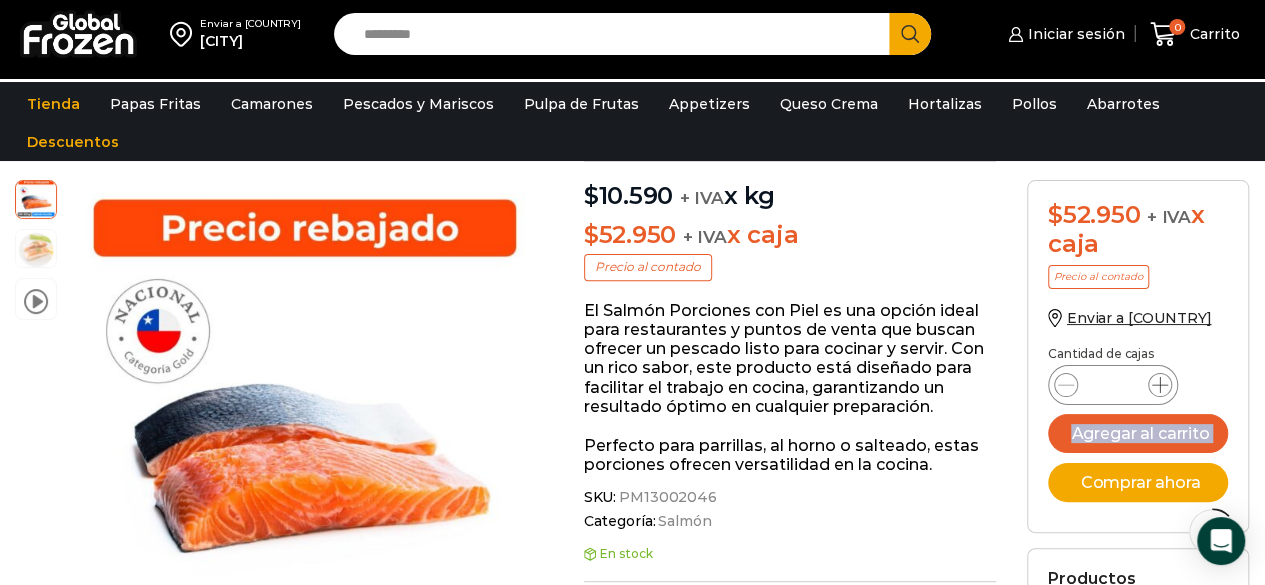 click 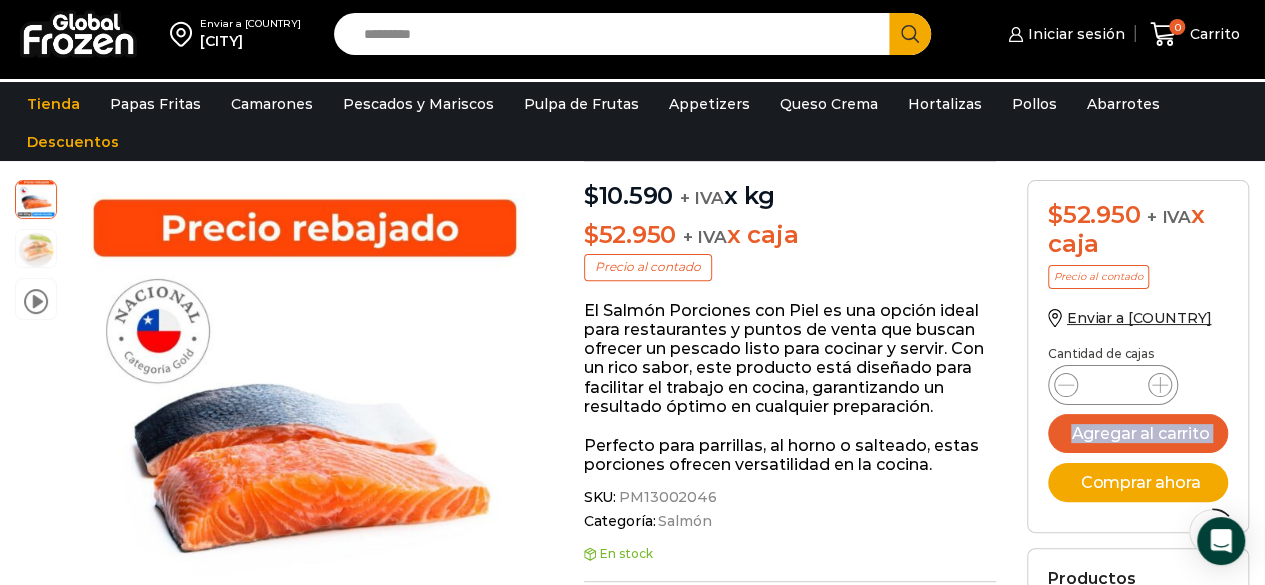 click on "$ 52.950    + IVA  x caja
Precio al contado
Enviar a Chile
Cantidad de cajas
Salmón en Porciones de 180 a 220 gr - Caja 5 kg cantidad
*
Agregar al carrito
Comprar ahora
Productos relacionados
Atún en Lomo Corte Centro...
Salmón Ahumado Laminado -...
Filete de Salmón sin Piel,..." at bounding box center [1138, 556] 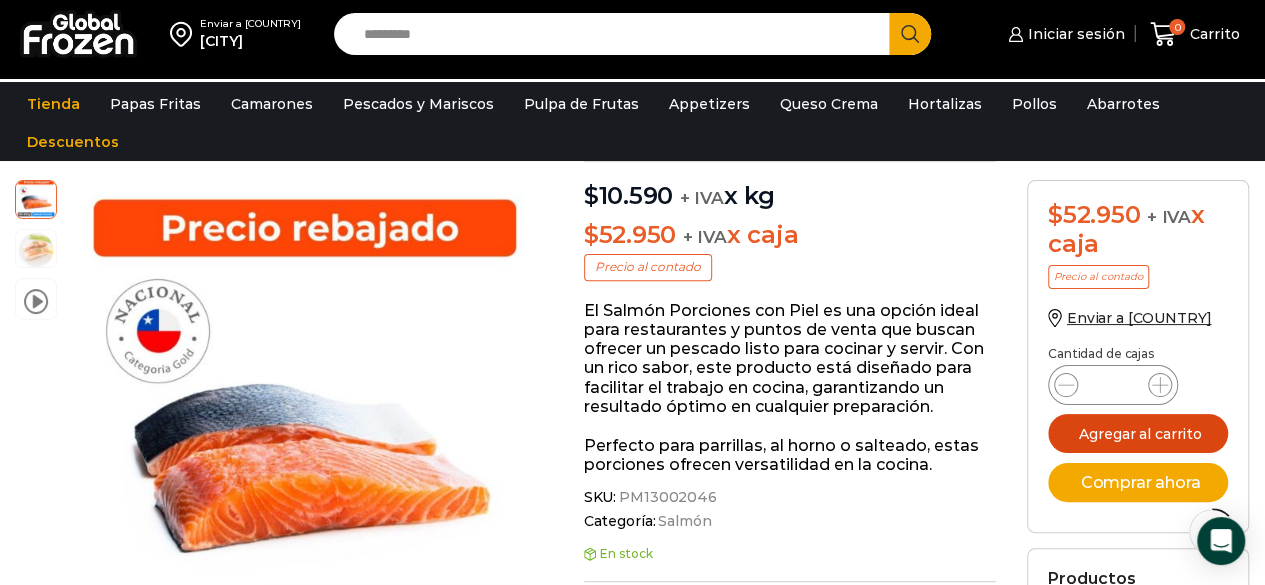 click on "Agregar al carrito" at bounding box center (1138, 433) 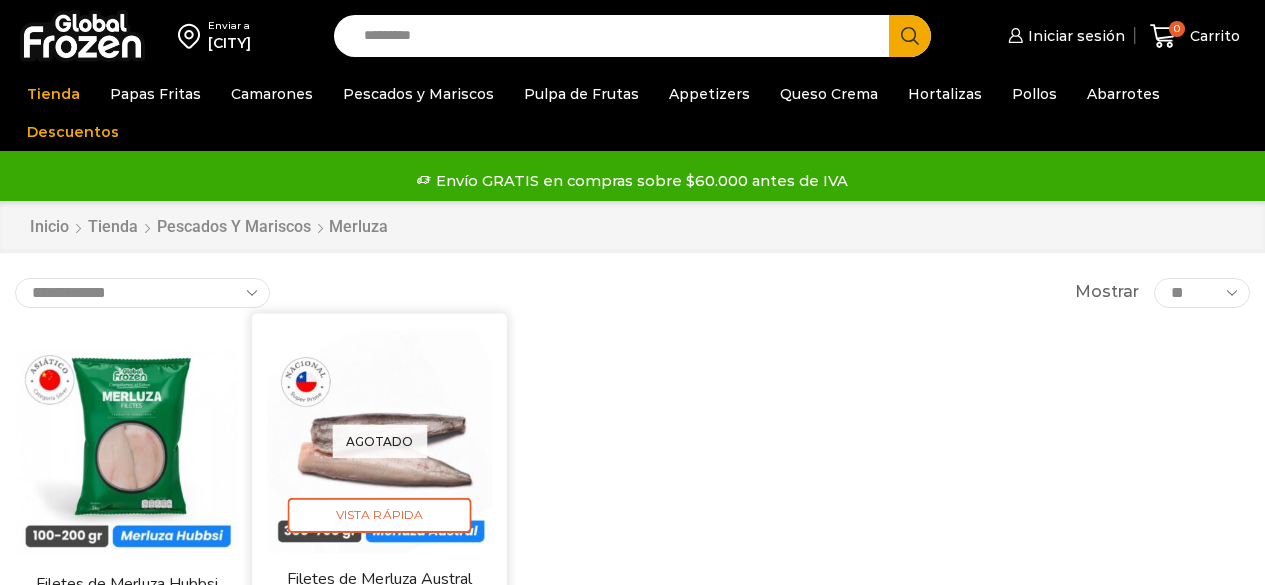 scroll, scrollTop: 0, scrollLeft: 0, axis: both 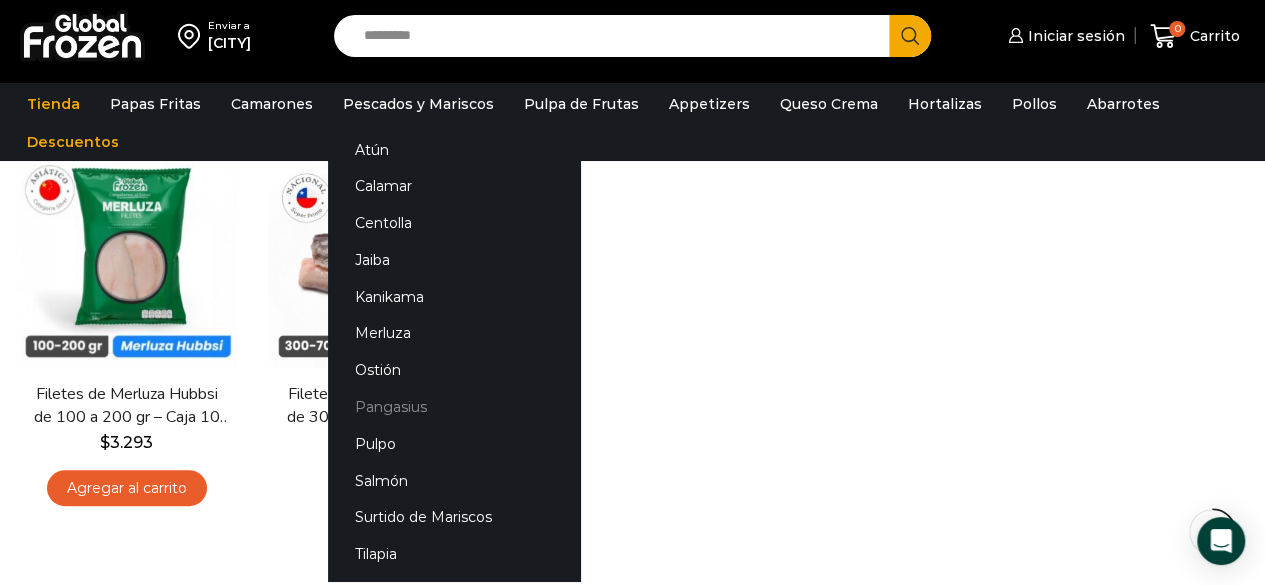 click on "Pangasius" at bounding box center [454, 407] 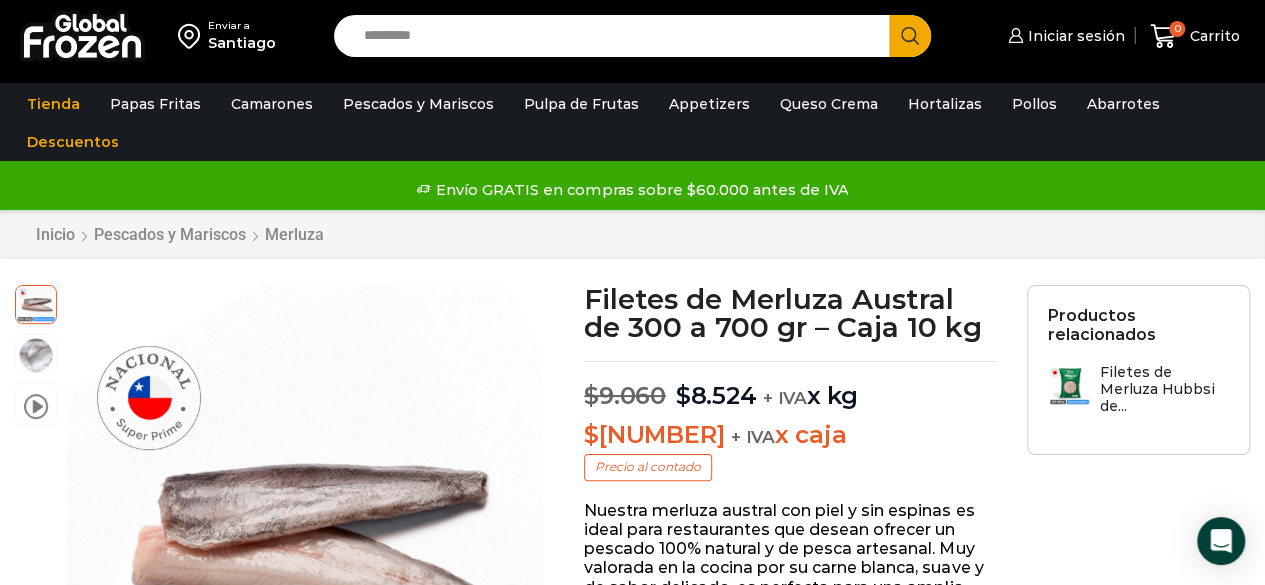 scroll, scrollTop: 1, scrollLeft: 0, axis: vertical 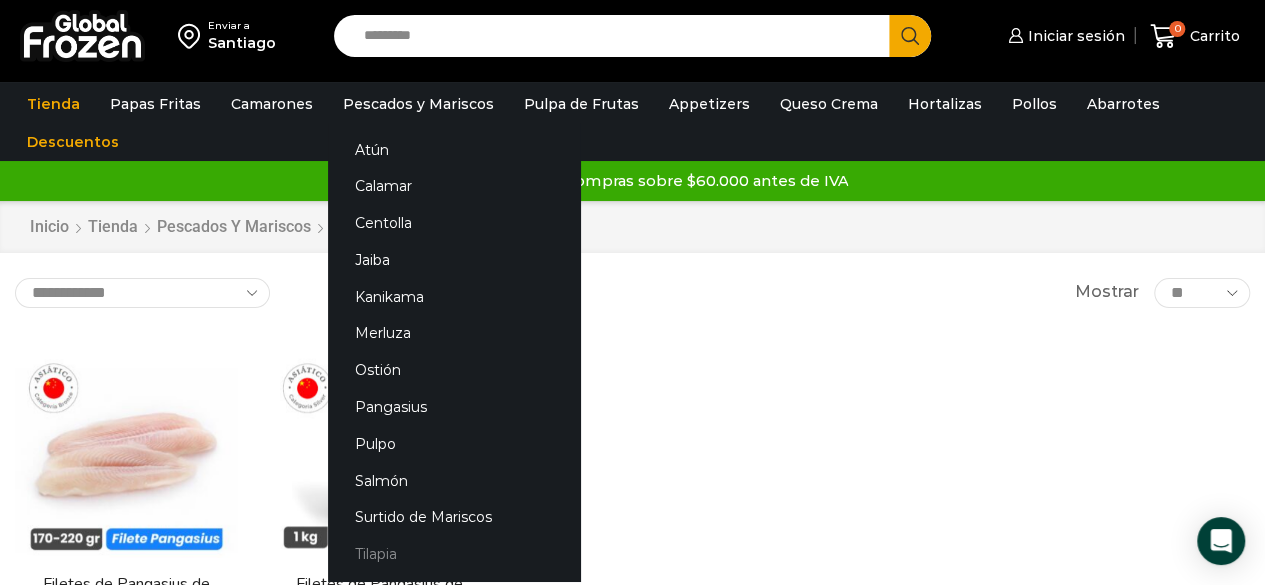 click on "Tilapia" at bounding box center (454, 554) 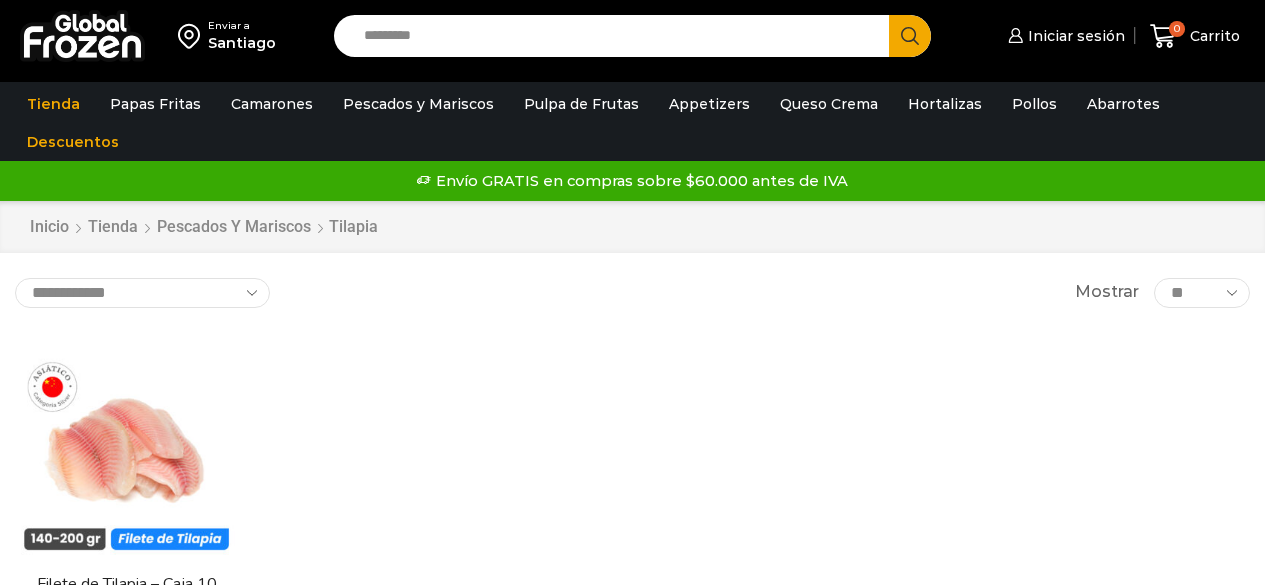 scroll, scrollTop: 0, scrollLeft: 0, axis: both 